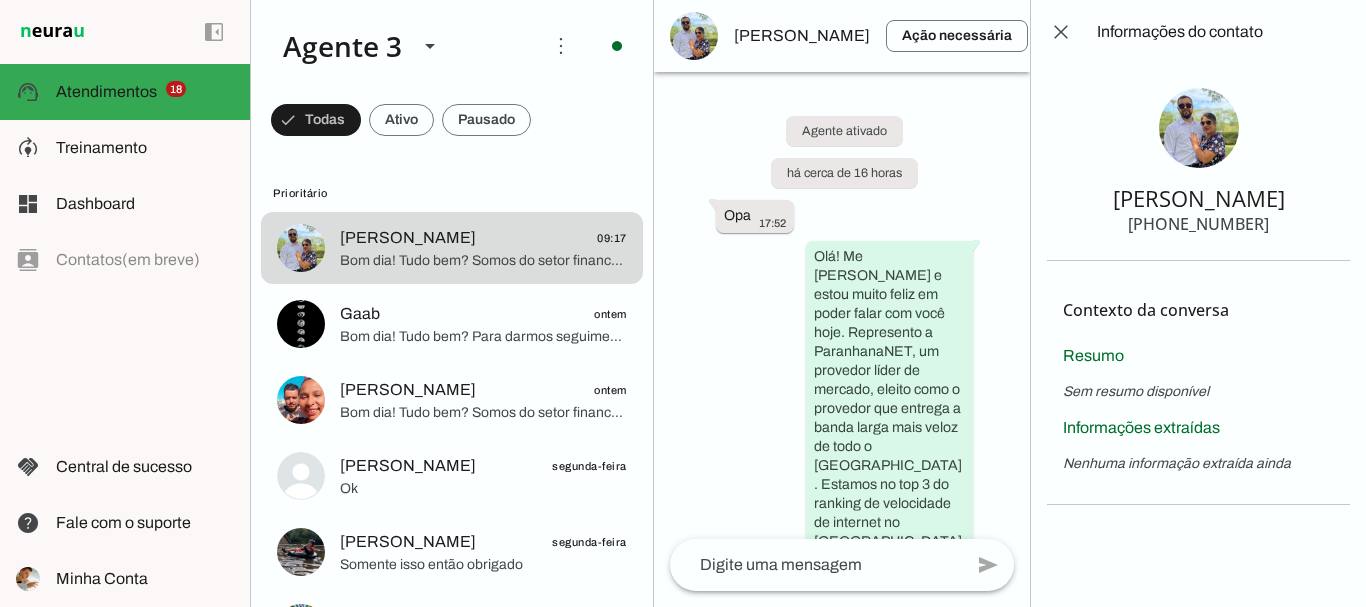 scroll, scrollTop: 0, scrollLeft: 0, axis: both 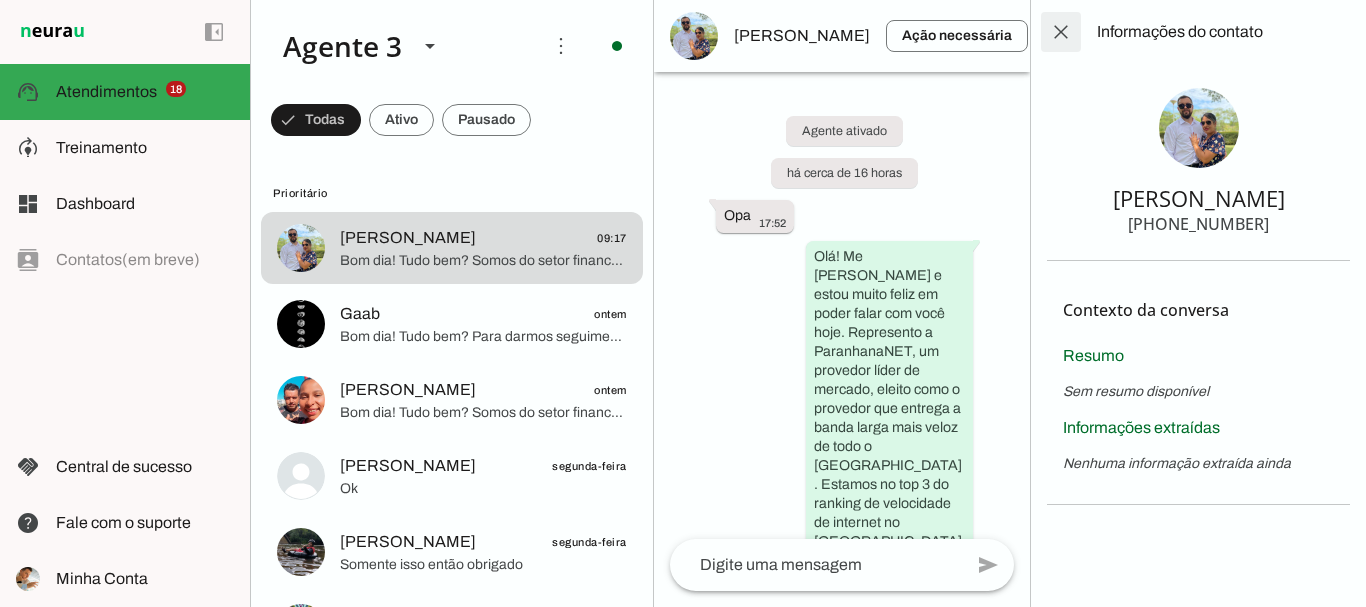 click at bounding box center [1061, 32] 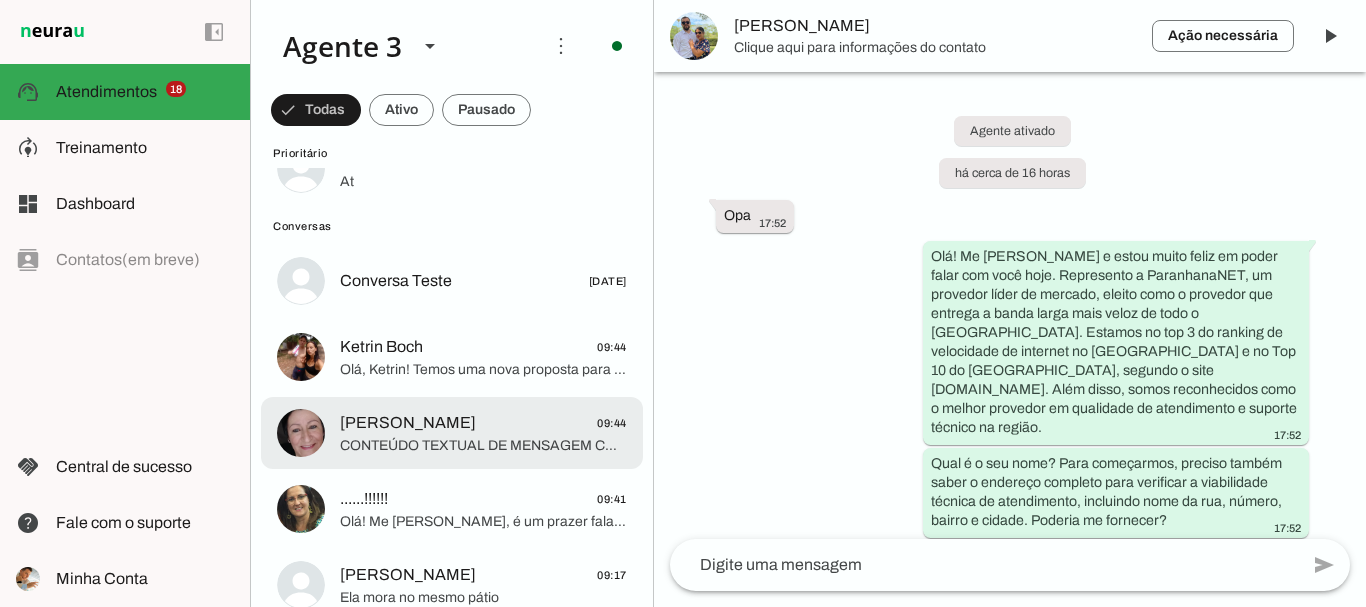 scroll, scrollTop: 1500, scrollLeft: 0, axis: vertical 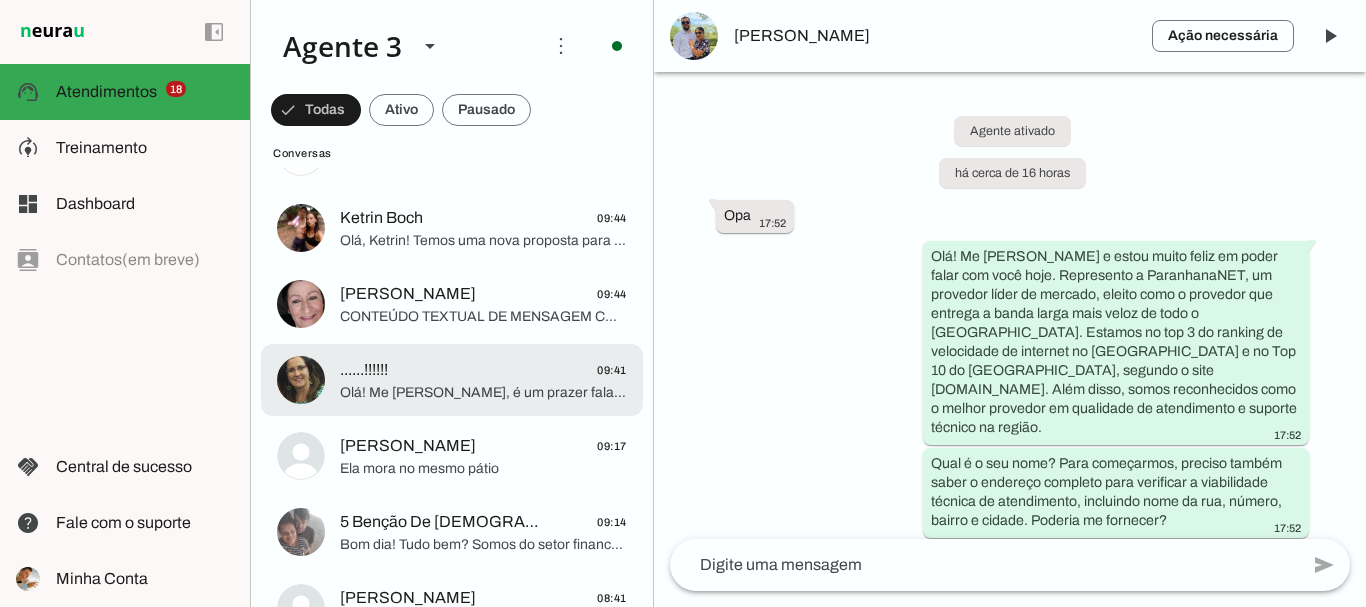 click at bounding box center [483, -1252] 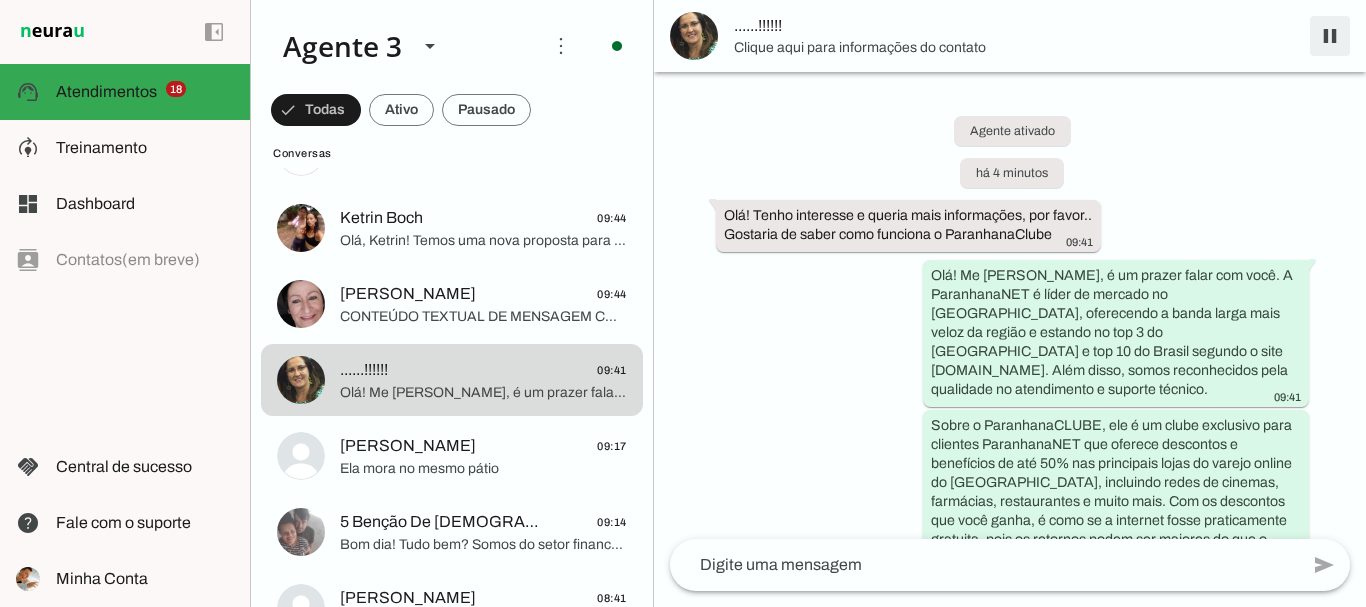 scroll, scrollTop: 164, scrollLeft: 0, axis: vertical 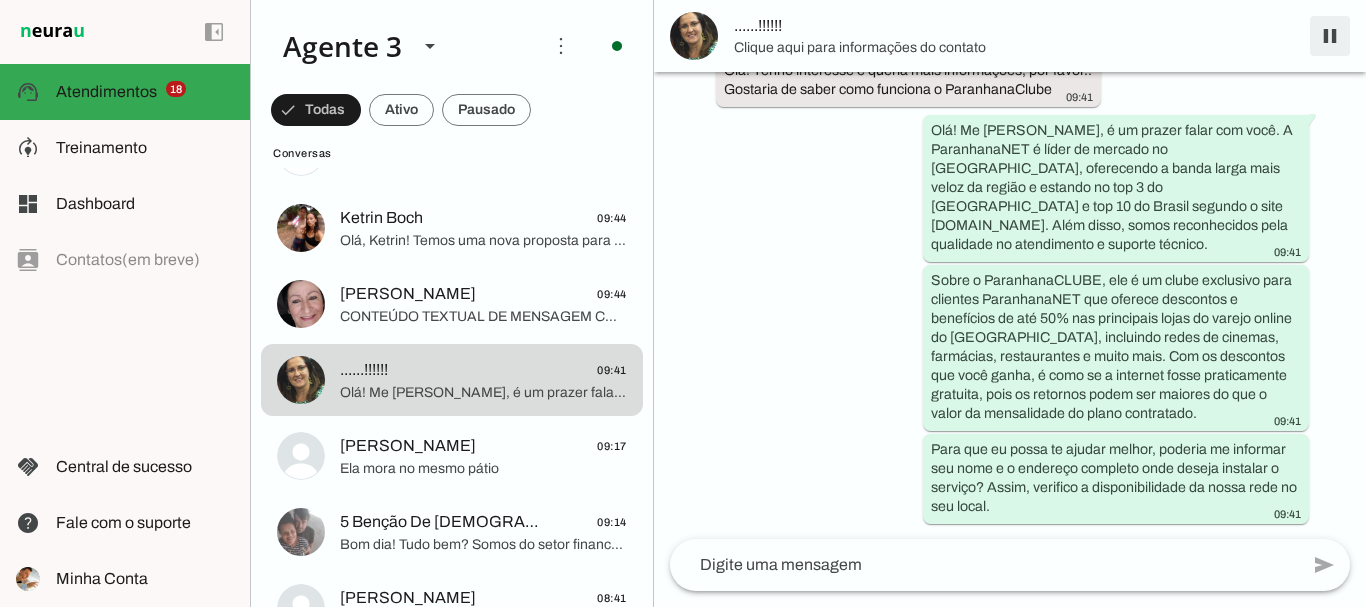 click at bounding box center [1330, 36] 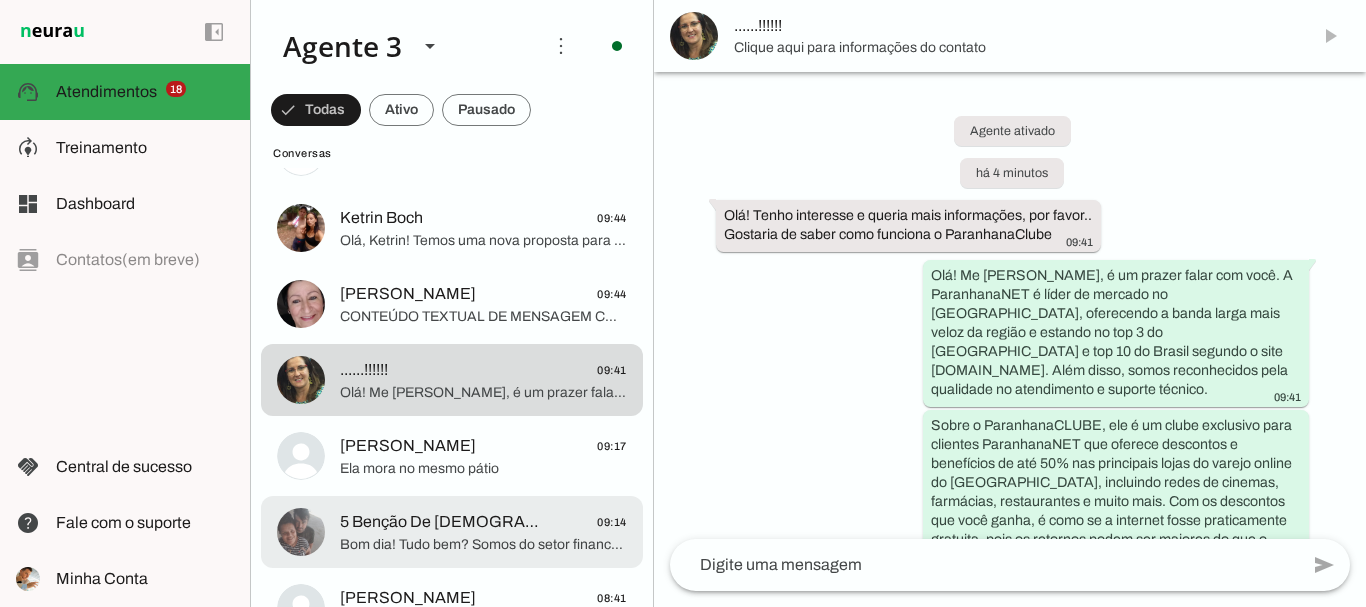scroll, scrollTop: 0, scrollLeft: 0, axis: both 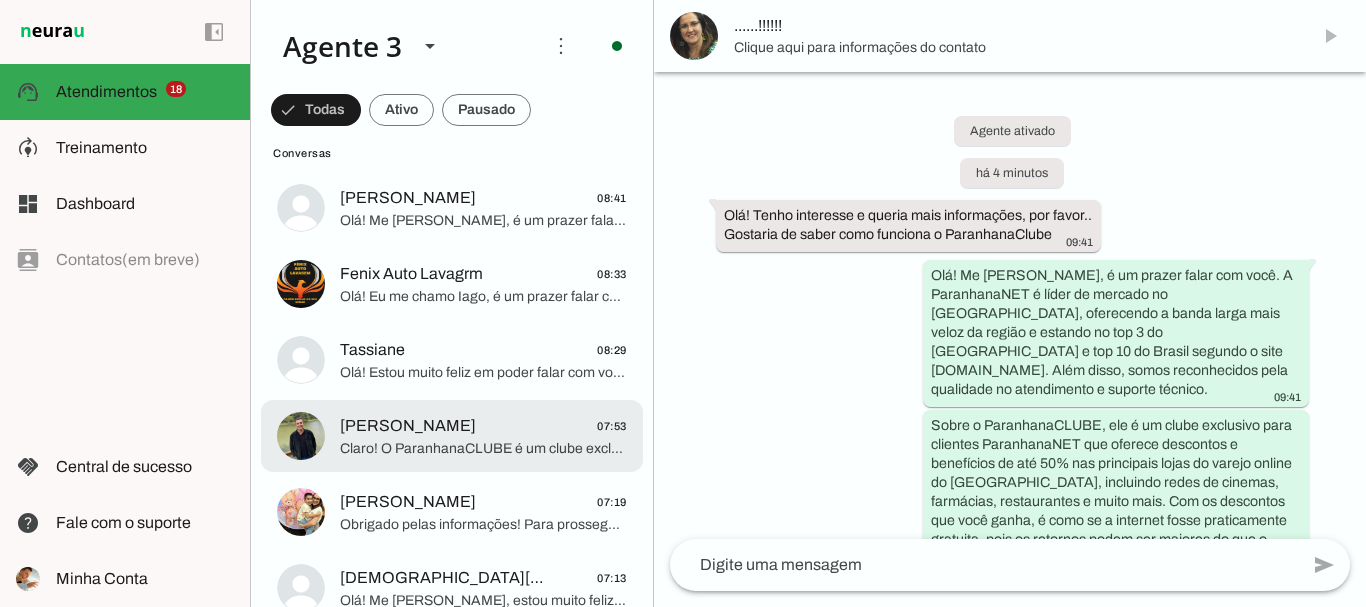 click on "Claro! O ParanhanaCLUBE é um clube exclusivo para clientes da ParanhanaNET que oferece uma plataforma de descontos e benefícios, garantindo até 50% de desconto nas principais lojas do varejo online do [GEOGRAPHIC_DATA], além de redes de cinema, farmácias, restaurantes e muito mais.
Com esses descontos, muitos clientes acabam tendo um retorno financeiro direto que pode superar o valor da mensalidade da internet, tornando o serviço praticamente "de graça". Além disso, você pode participar da campanha "indique e ganhe", onde cada indicação que contratar o serviço pode isentar até 100% do valor da sua mensalidade.
É uma forma de agregar muito valor ao seu plano de internet, indo além da velocidade e qualidade, trazendo economia e vantagens reais no seu dia a dia. Gostaria que eu te mostrasse as opções de planos que incluem o ParanhanaCLUBE?" 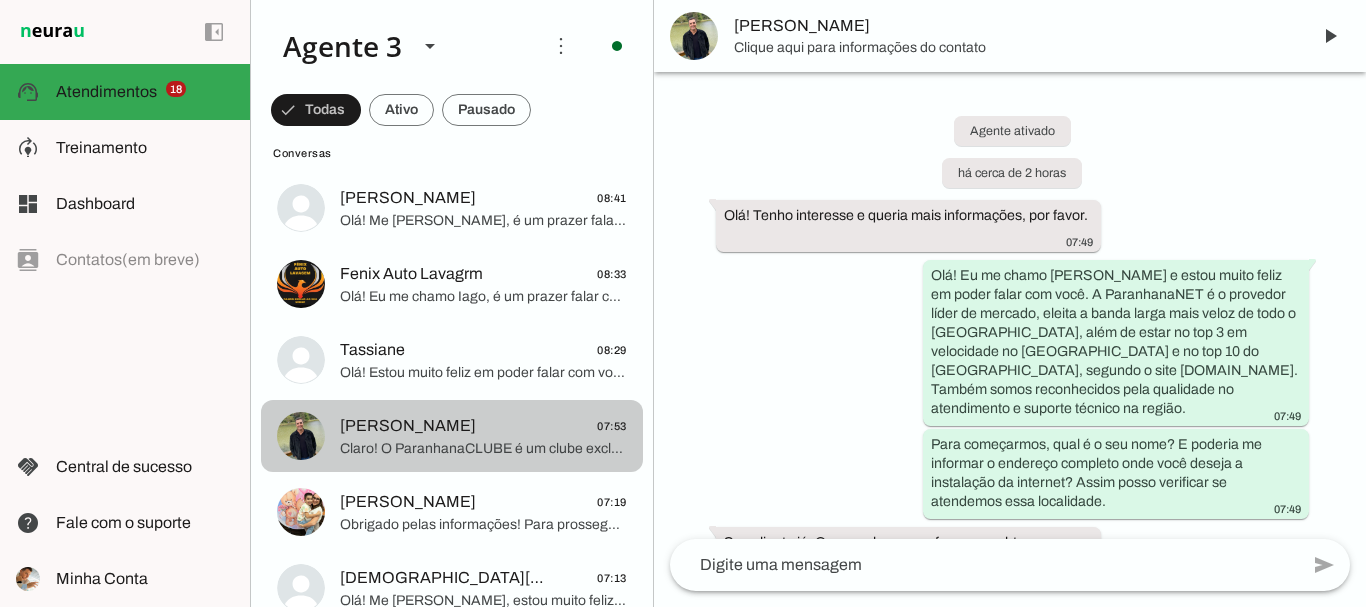 scroll, scrollTop: 996, scrollLeft: 0, axis: vertical 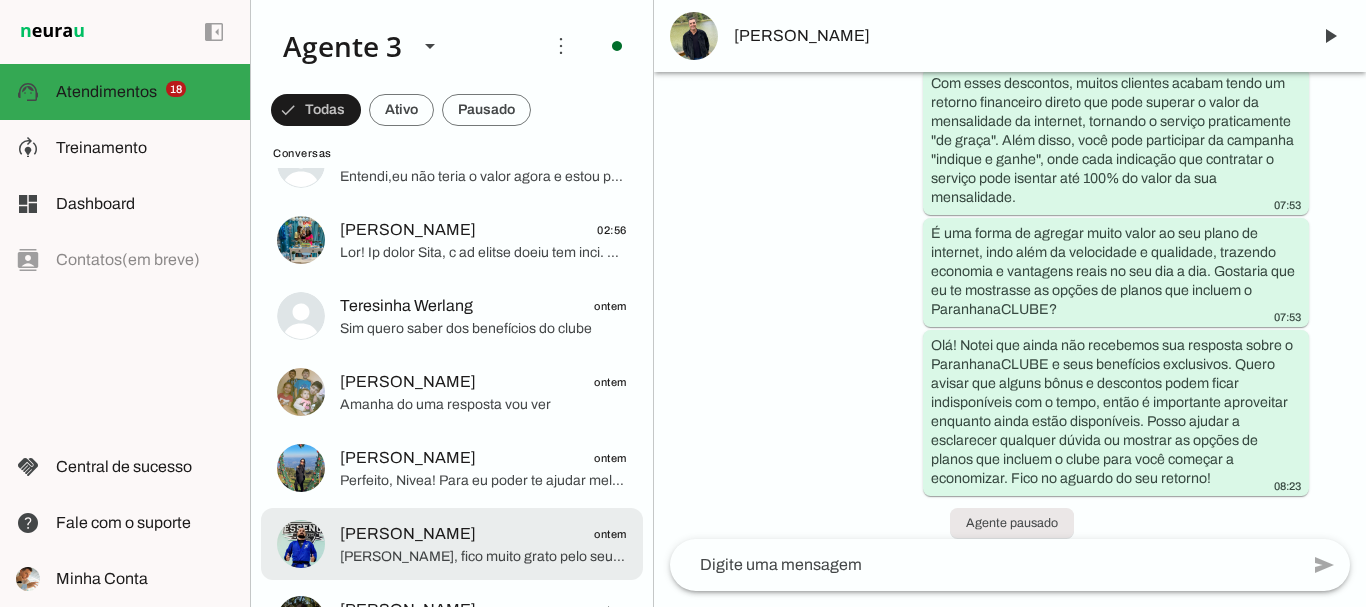 click on "[PERSON_NAME], fico muito grato pelo seu contato! Qualquer coisa que precisar sobre novos planos ou ajuda com o clube, conte [PERSON_NAME]. Tenha um ótimo dia e sucesso!" 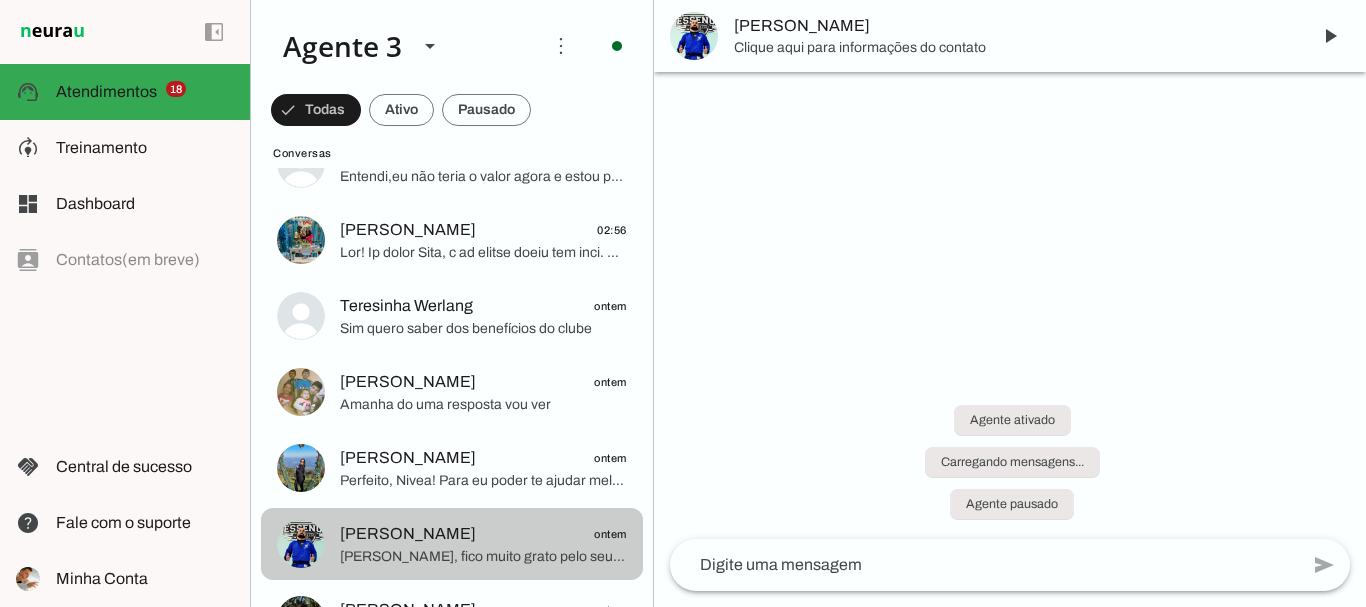 scroll, scrollTop: 1942, scrollLeft: 0, axis: vertical 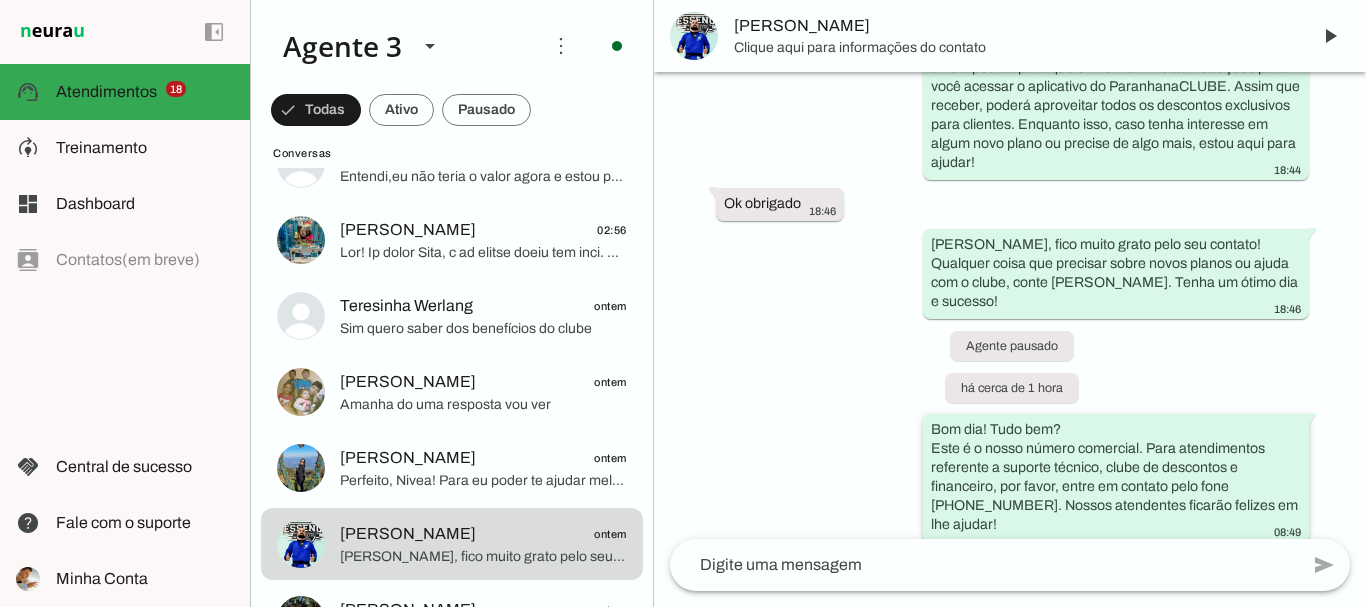 drag, startPoint x: 924, startPoint y: 410, endPoint x: 1264, endPoint y: 477, distance: 346.5386 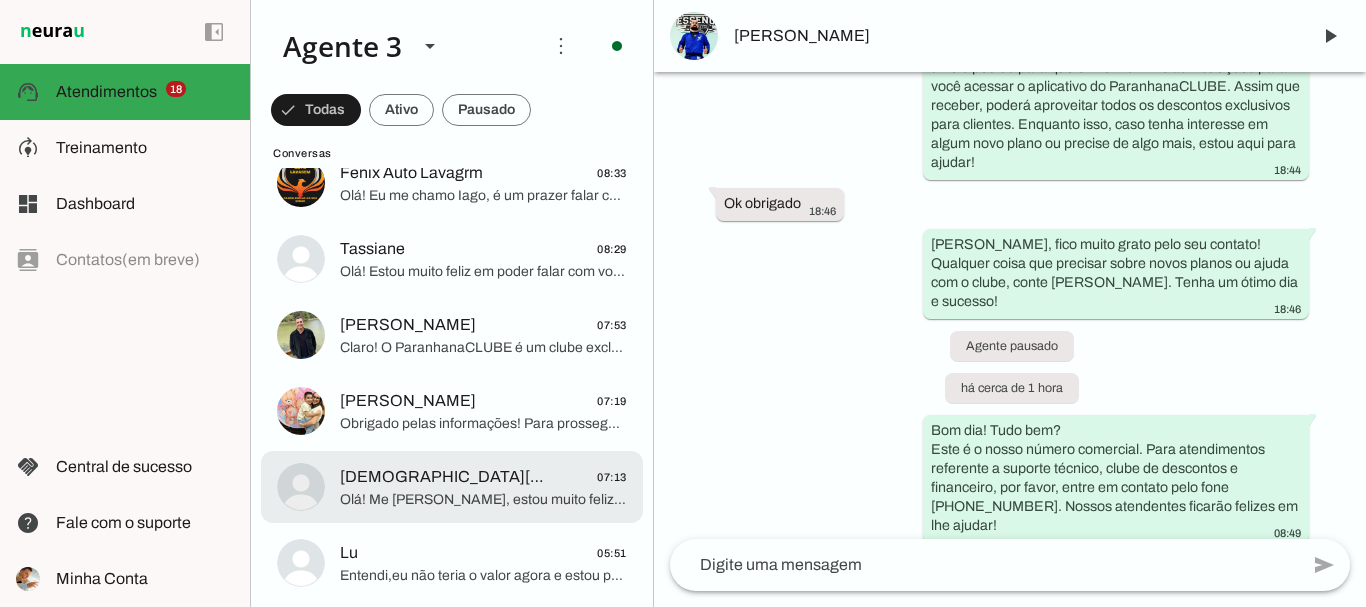 scroll, scrollTop: 2000, scrollLeft: 0, axis: vertical 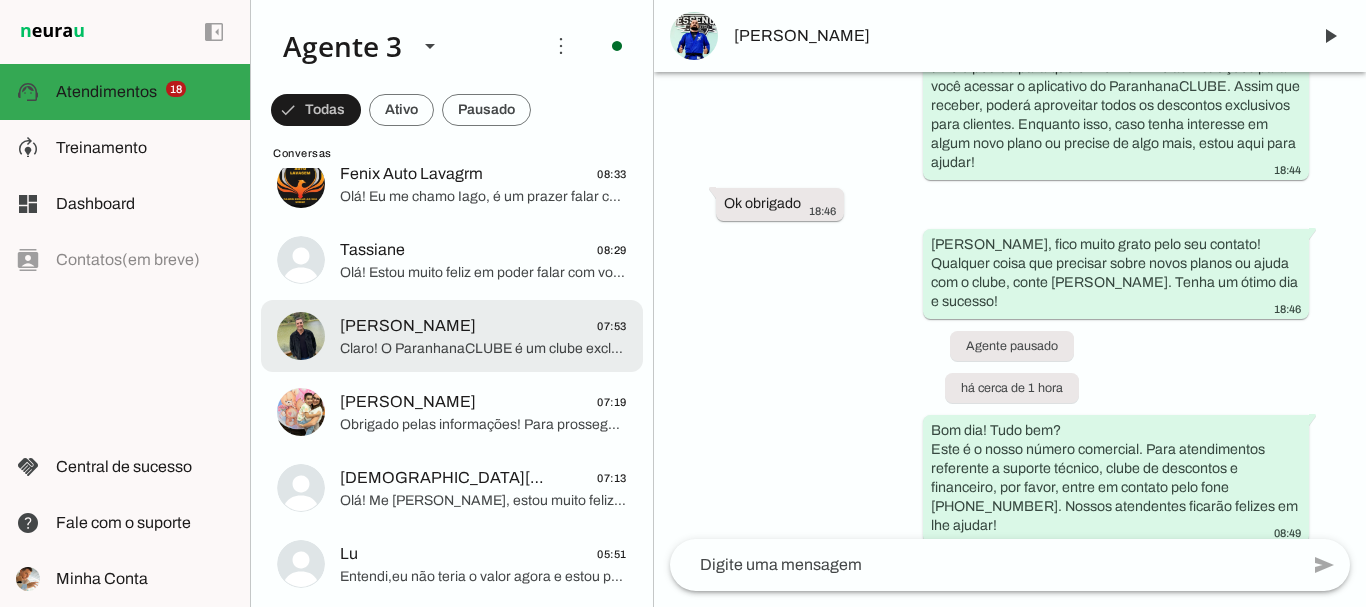 click on "[PERSON_NAME]
07:53" 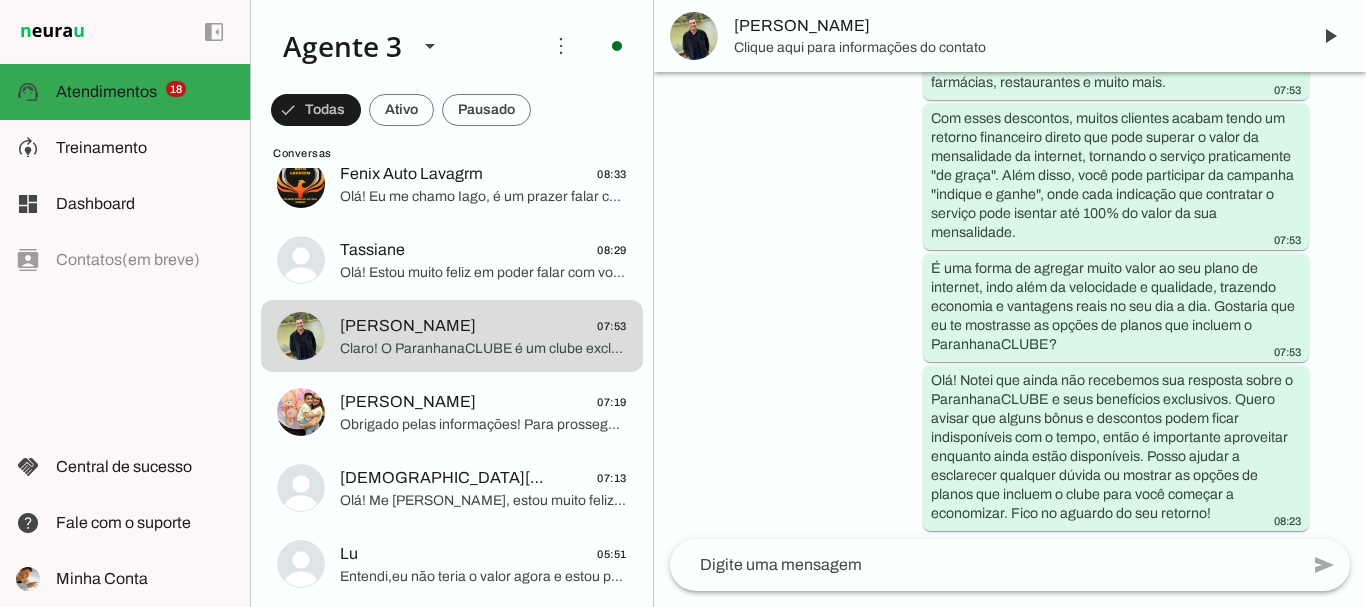 scroll, scrollTop: 996, scrollLeft: 0, axis: vertical 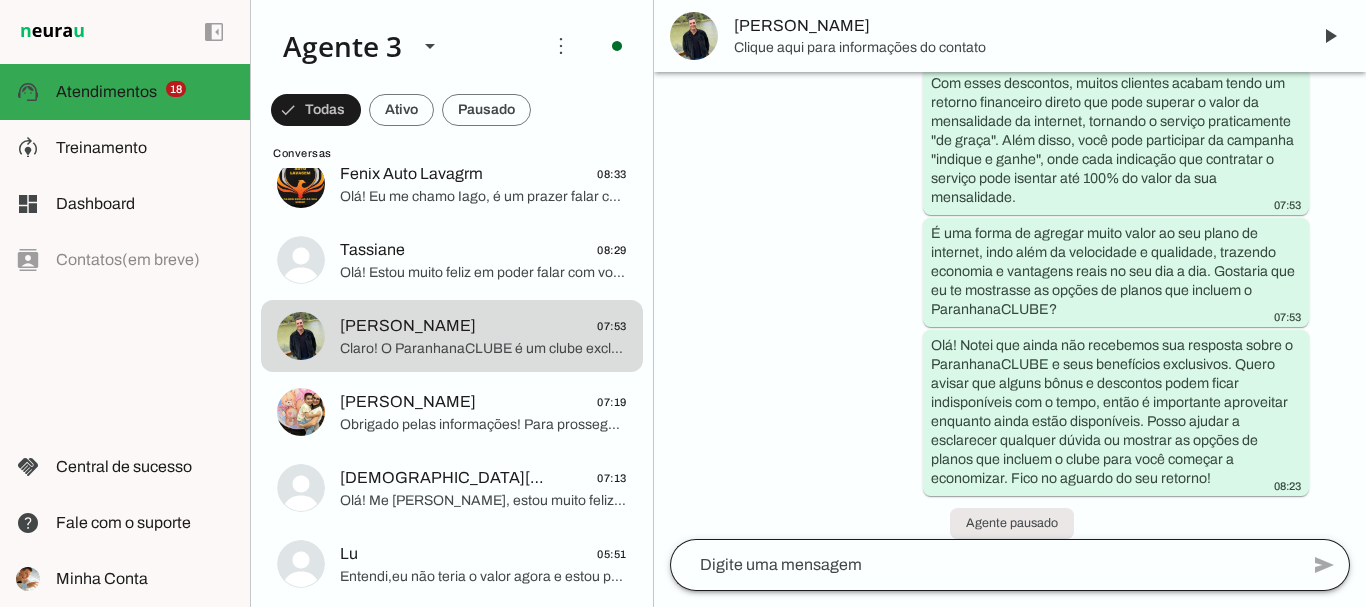 click 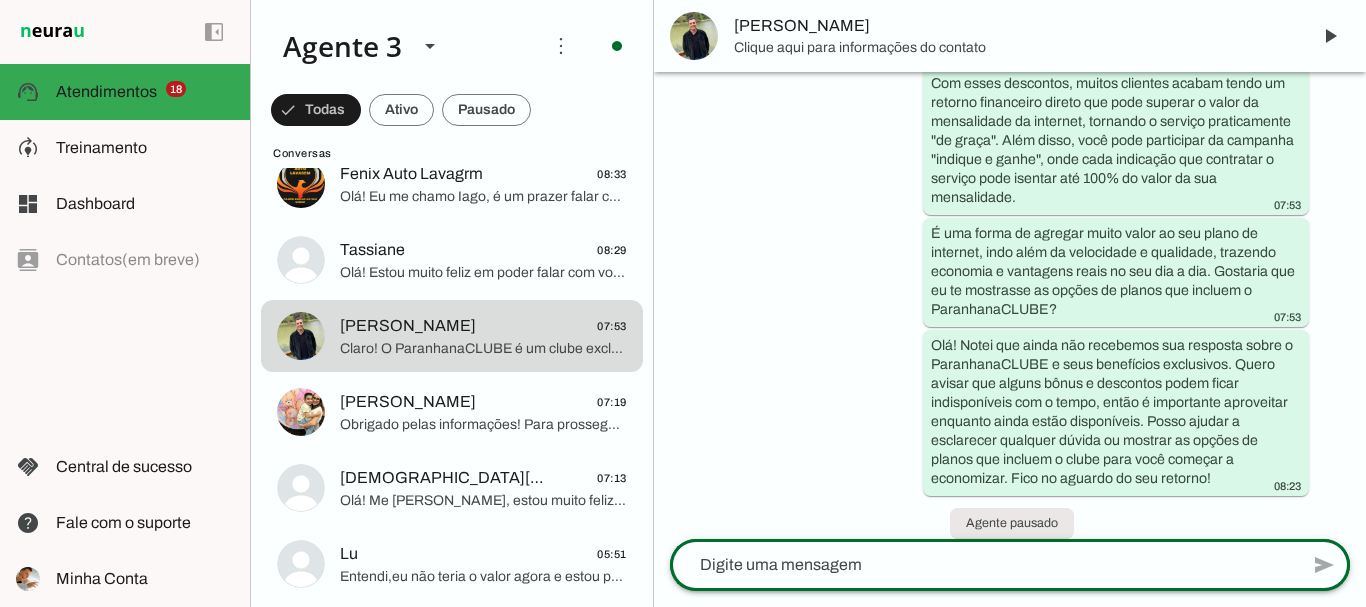 type on "Bom dia! Tudo bem?
Este é o nosso número comercial. Para atendimentos referente a suporte técnico, clube de descontos e financeiro, por favor, entre em contato pelo fone [PHONE_NUMBER]. Nossos atendentes ficarão felizes em lhe ajudar" 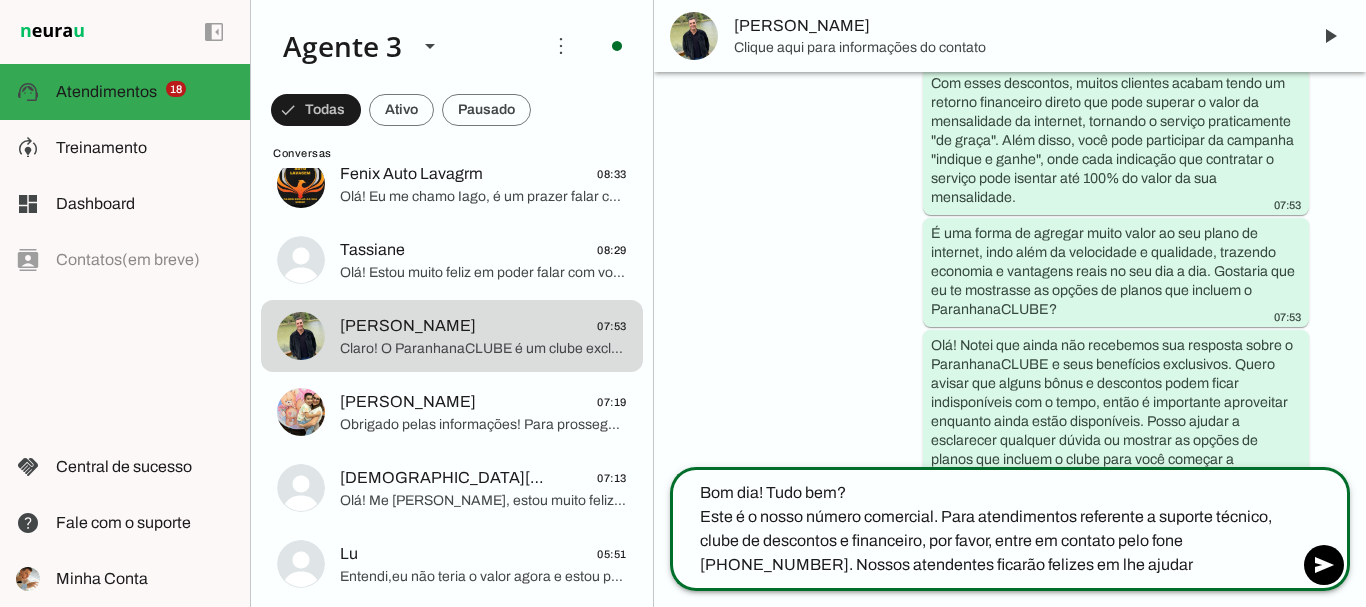 type 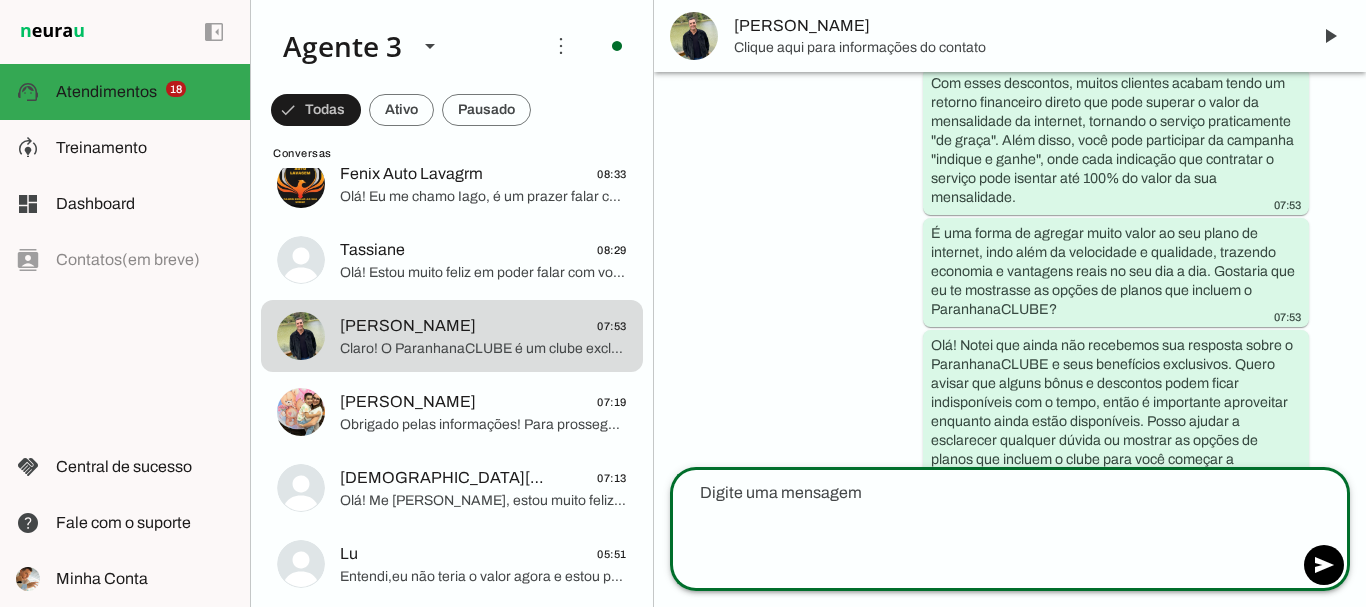 scroll, scrollTop: 1131, scrollLeft: 0, axis: vertical 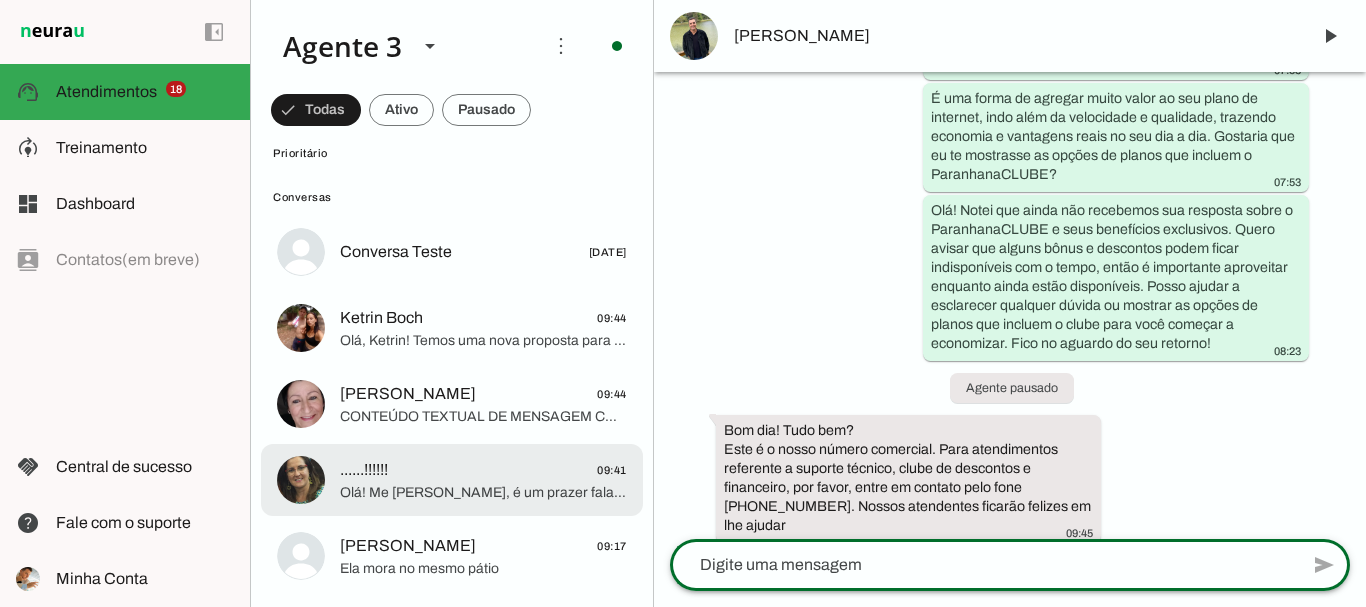 click on "......!!!!!!
09:41" 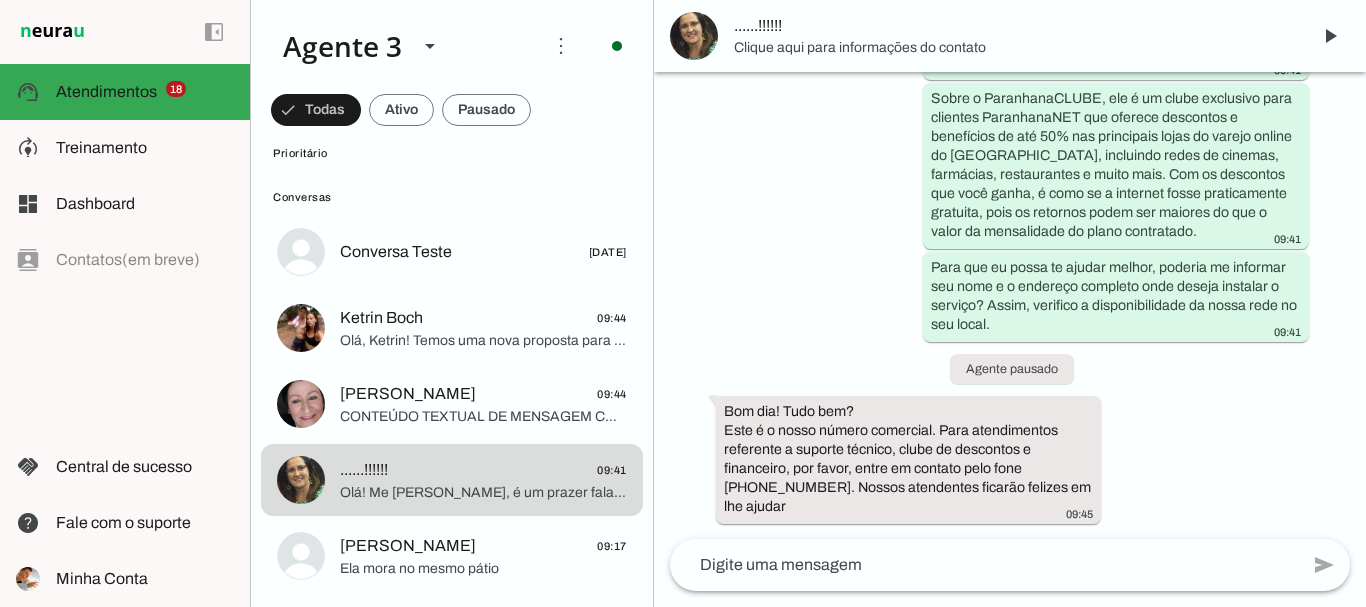 scroll, scrollTop: 346, scrollLeft: 0, axis: vertical 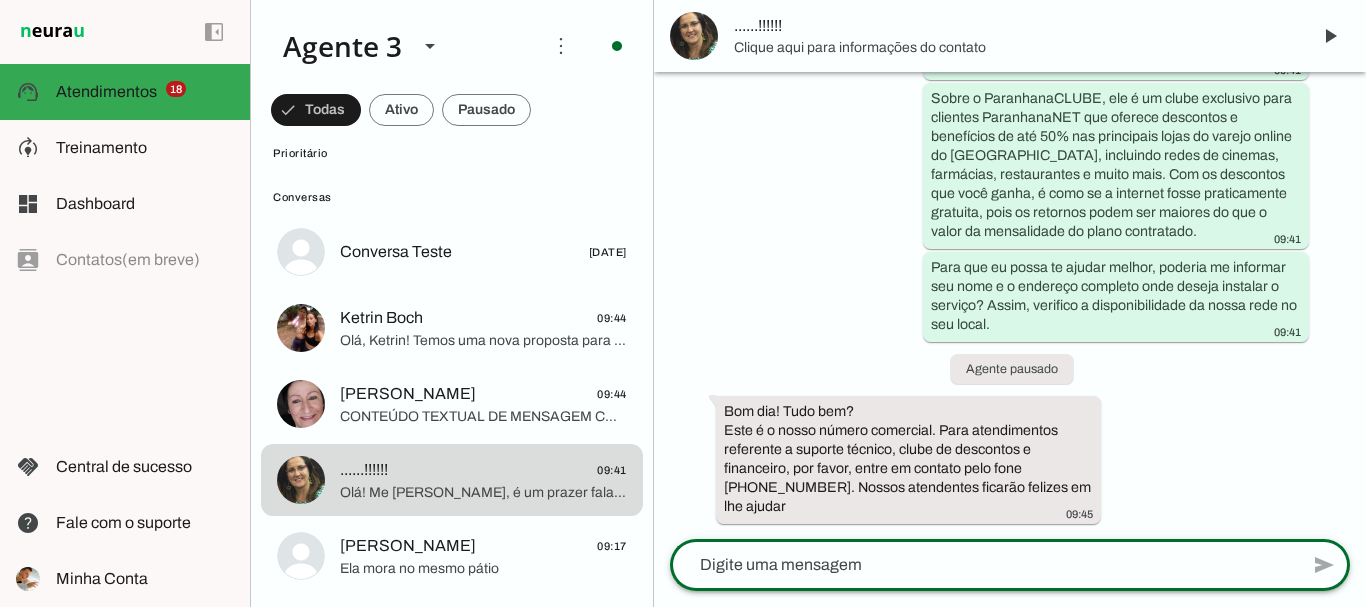type on "Bom dia! Tudo bem?
Este é o nosso número comercial. Para atendimentos referente a suporte técnico, clube de descontos e financeiro, por favor, entre em contato pelo fone [PHONE_NUMBER]. Nossos atendentes ficarão felizes em lhe ajudar" 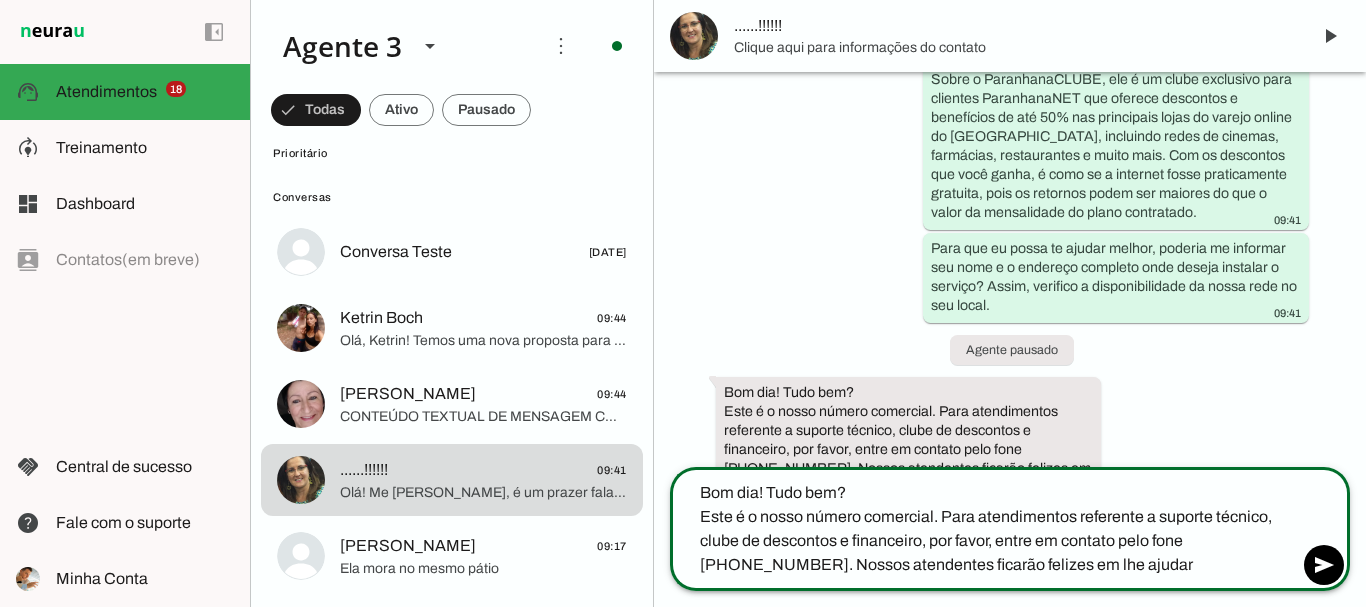 type 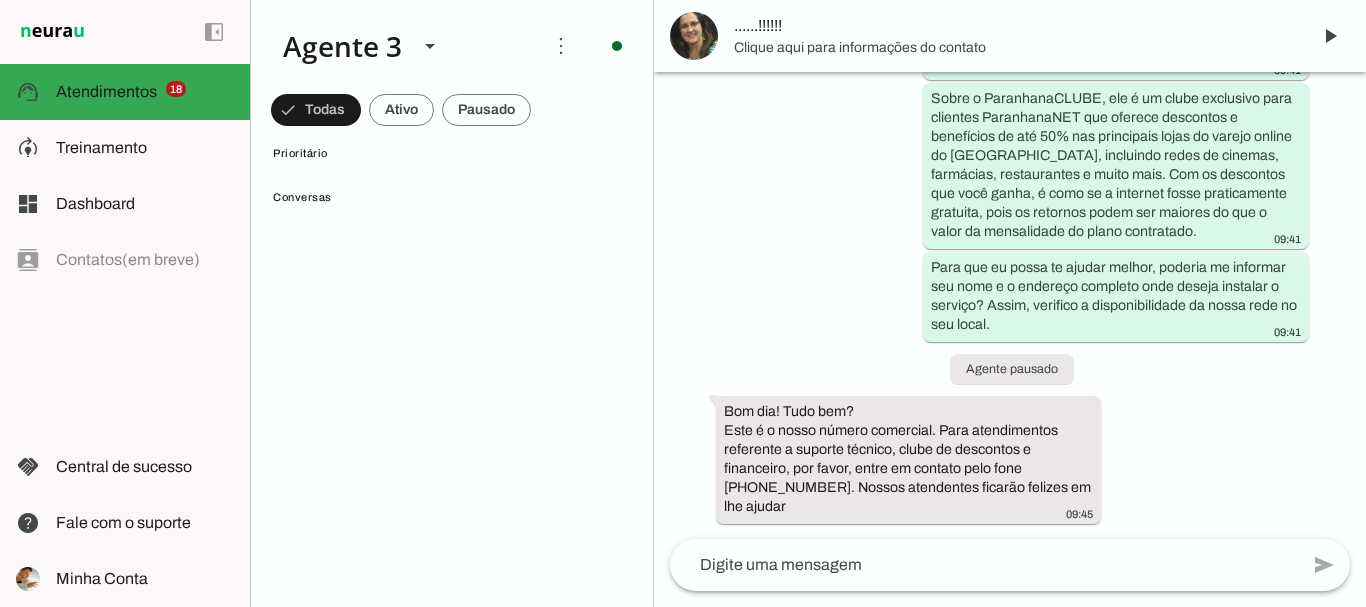 scroll, scrollTop: 0, scrollLeft: 0, axis: both 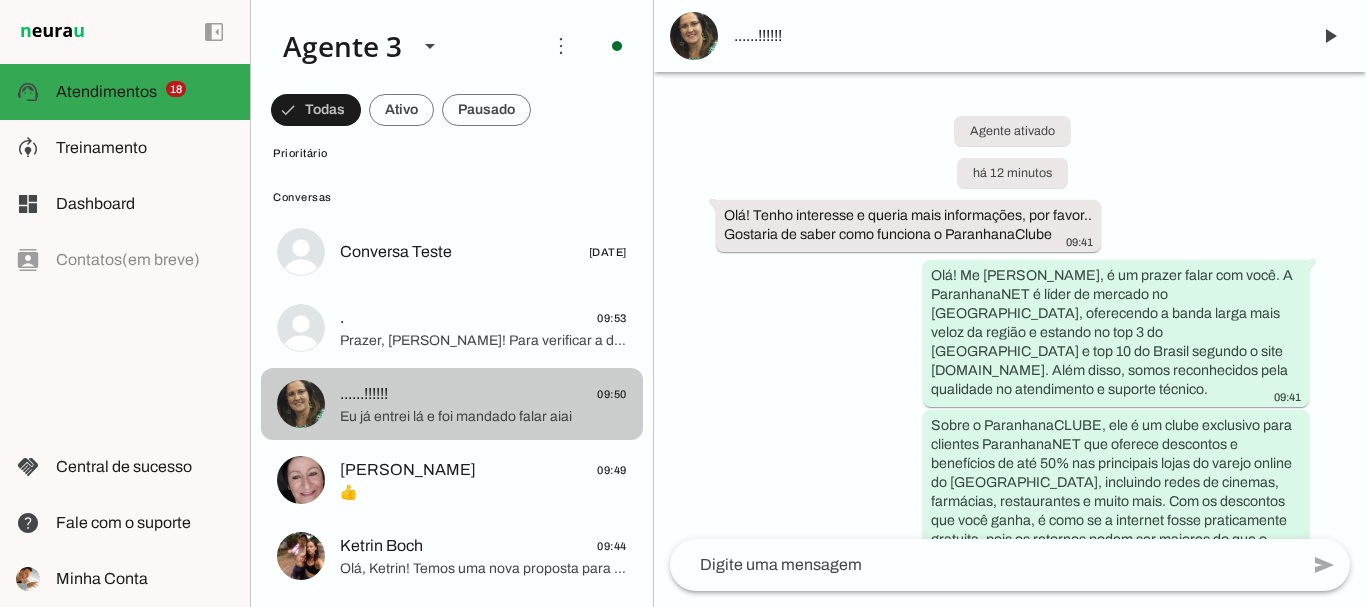 click on "Eu já entrei lá e foi mandado falar aiai" 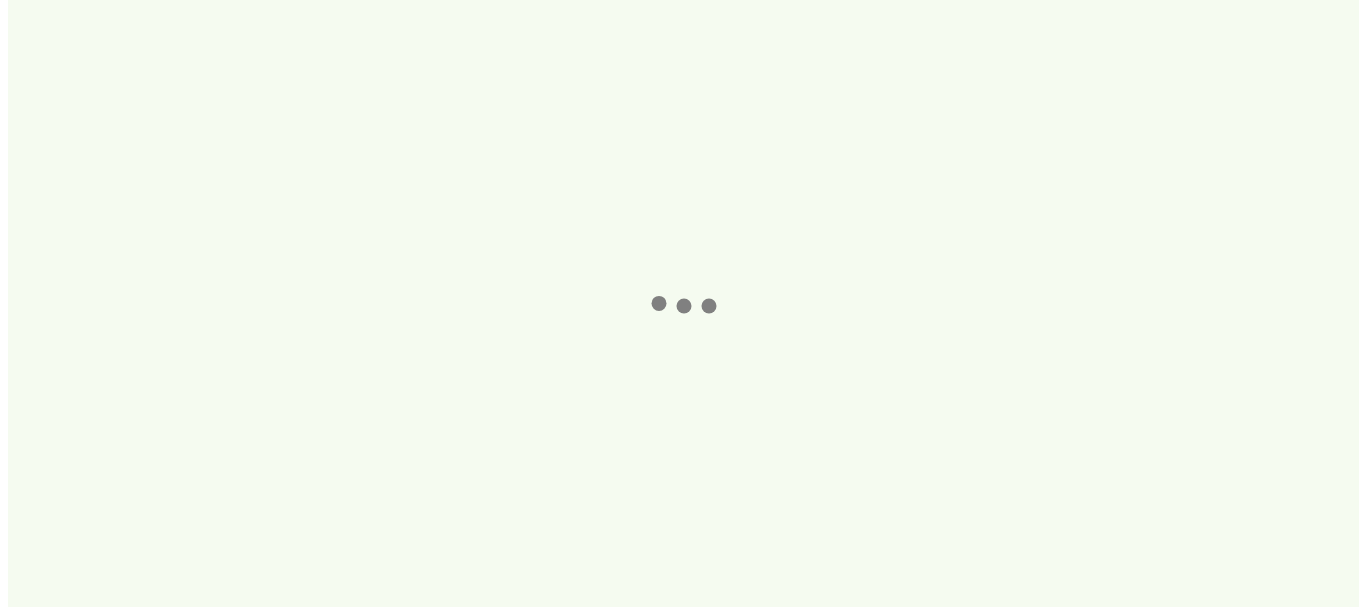 scroll, scrollTop: 0, scrollLeft: 0, axis: both 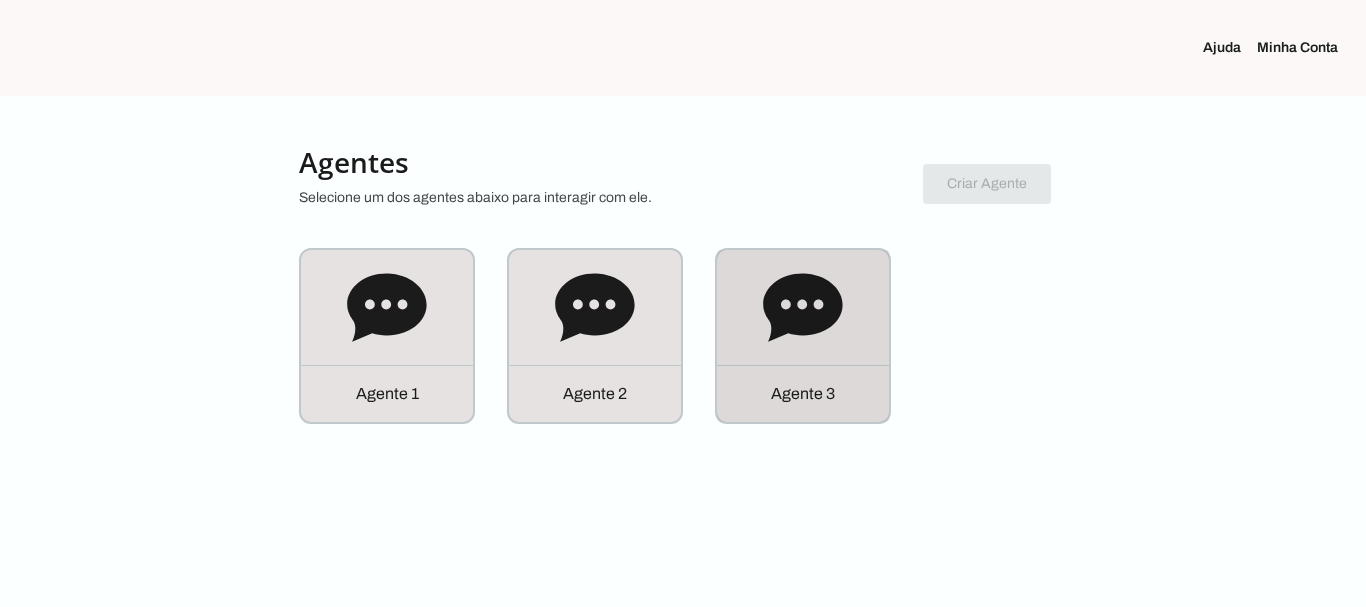click 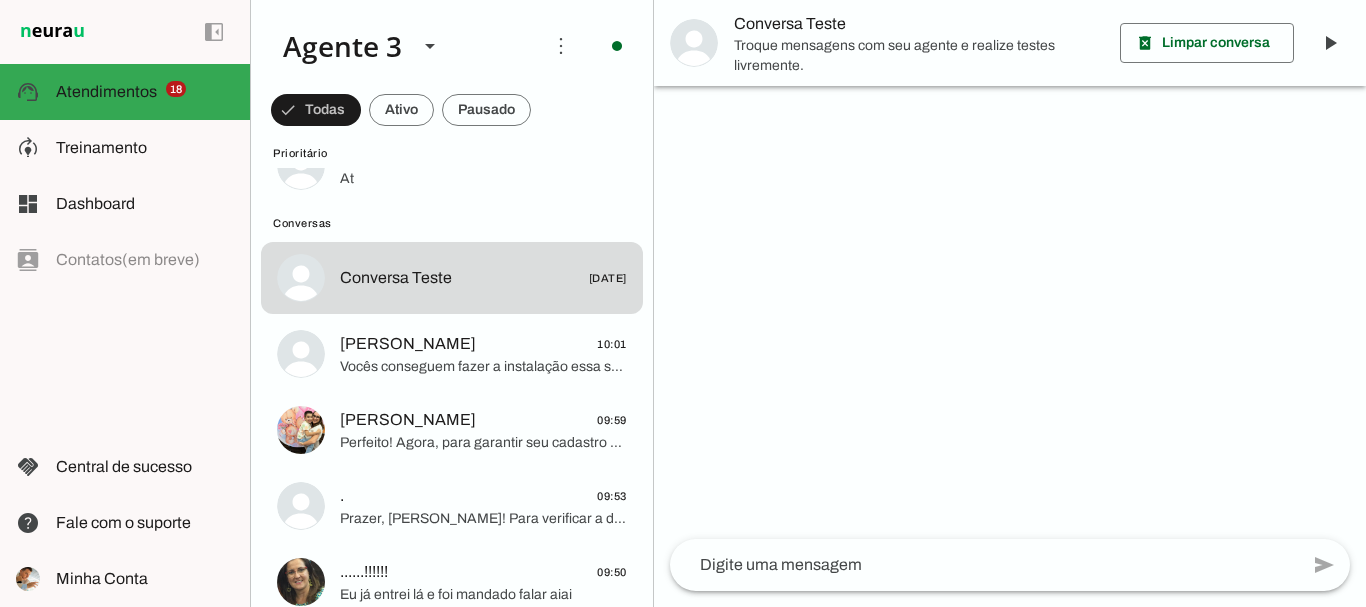scroll, scrollTop: 1300, scrollLeft: 0, axis: vertical 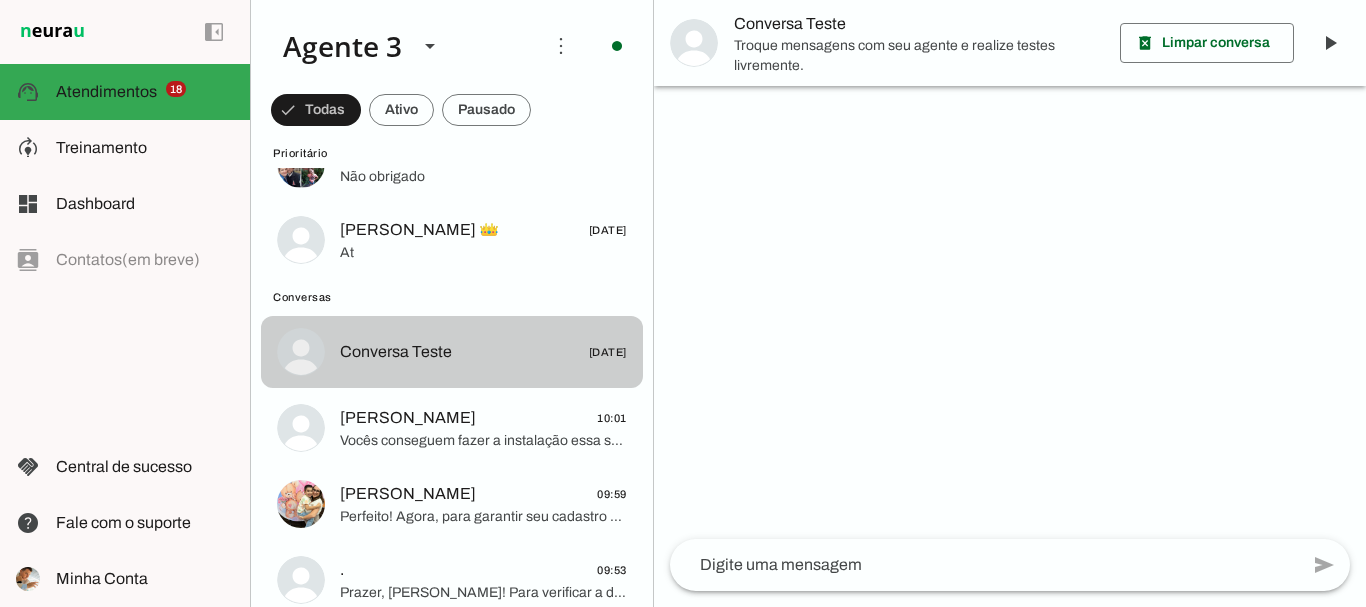 click on "Gabriele
10:01" 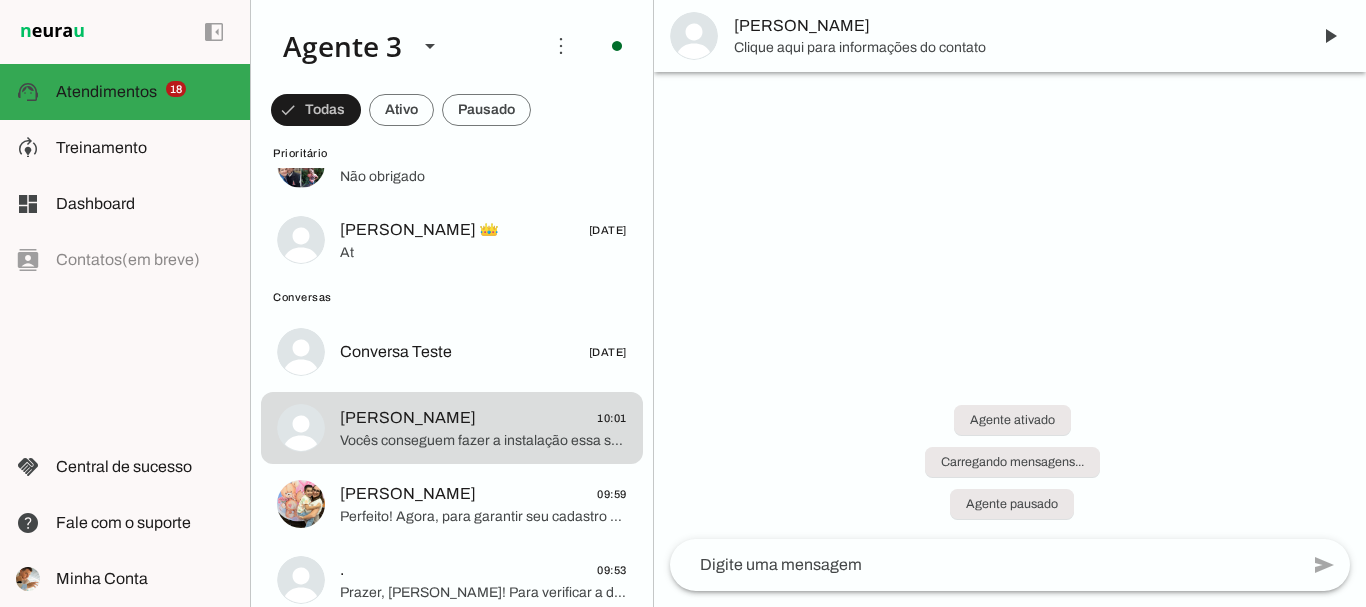 click on "Clique aqui para informações do contato" at bounding box center [1014, 48] 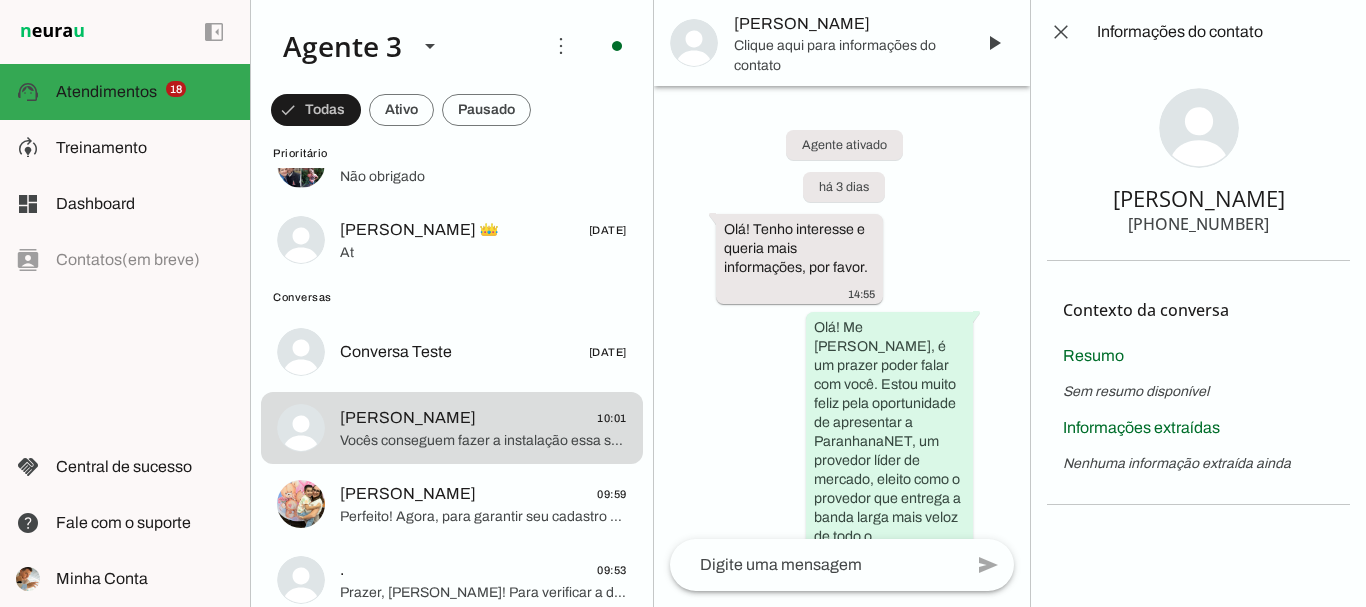 scroll, scrollTop: 19993, scrollLeft: 0, axis: vertical 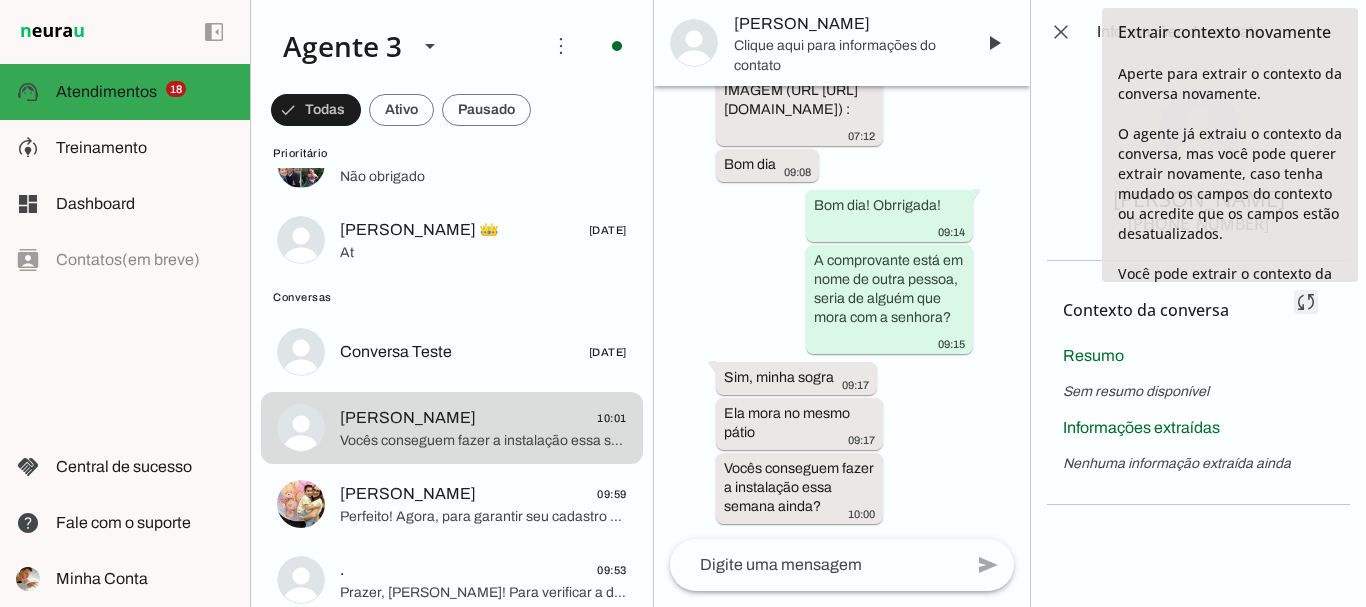 click at bounding box center [1306, 302] 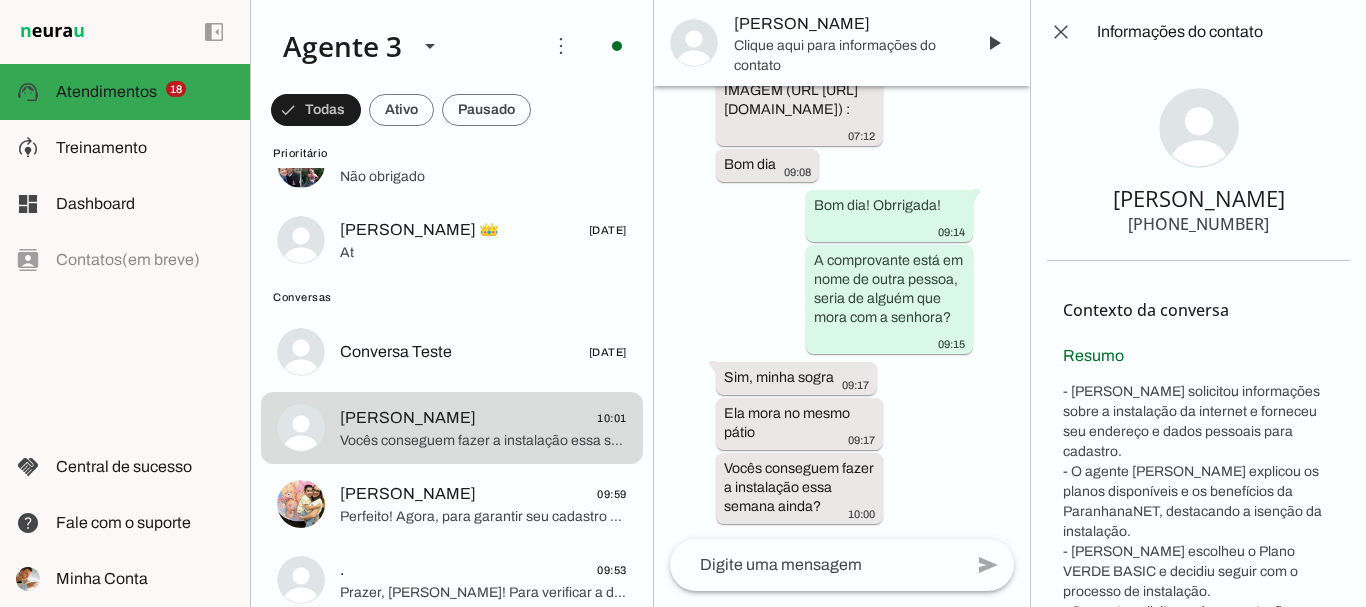 scroll, scrollTop: 0, scrollLeft: 0, axis: both 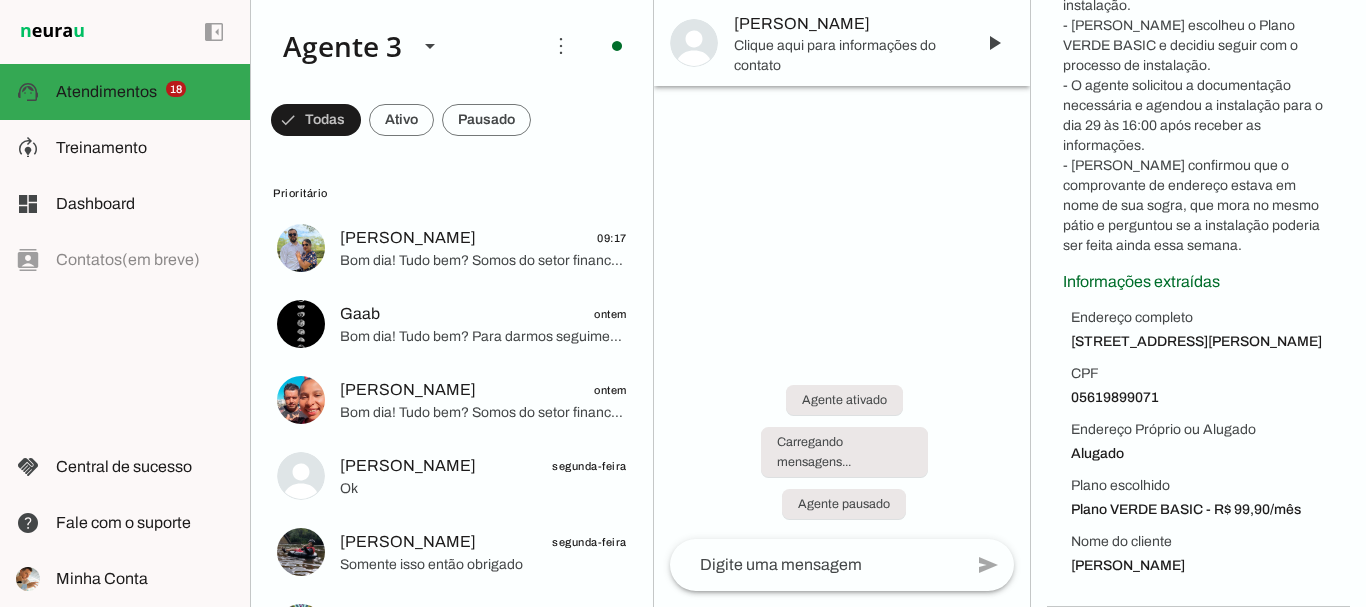 drag, startPoint x: 1068, startPoint y: 294, endPoint x: 1179, endPoint y: 404, distance: 156.2722 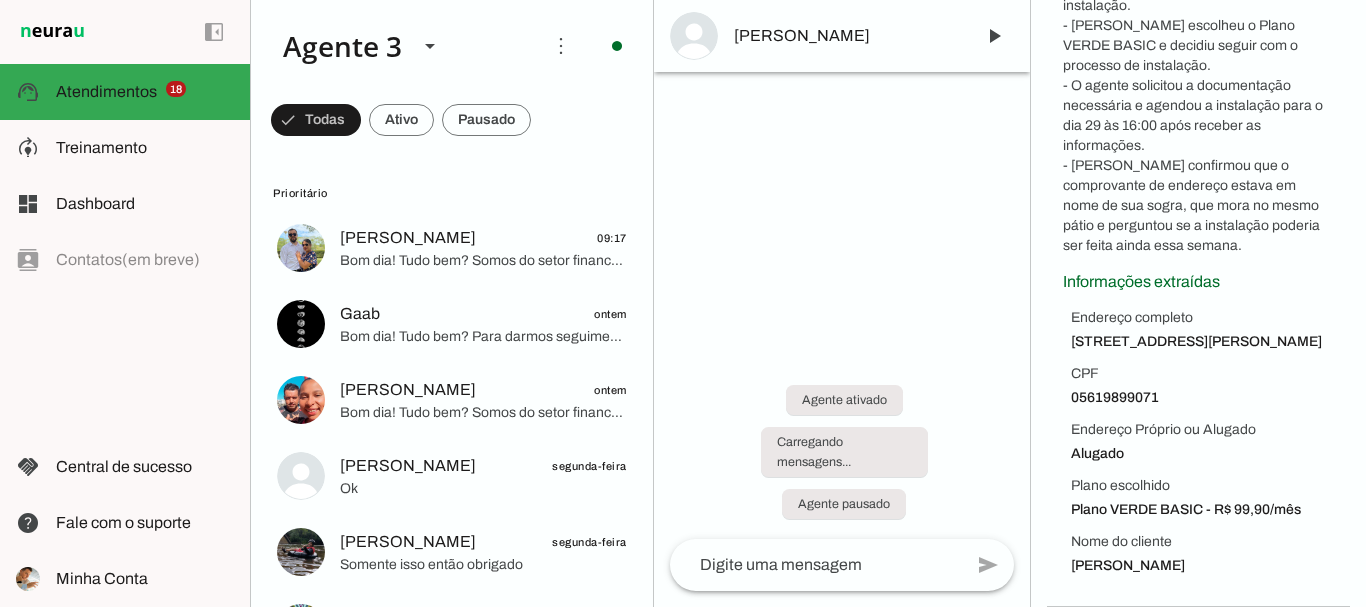 drag, startPoint x: 1065, startPoint y: 299, endPoint x: 1322, endPoint y: 510, distance: 332.5207 